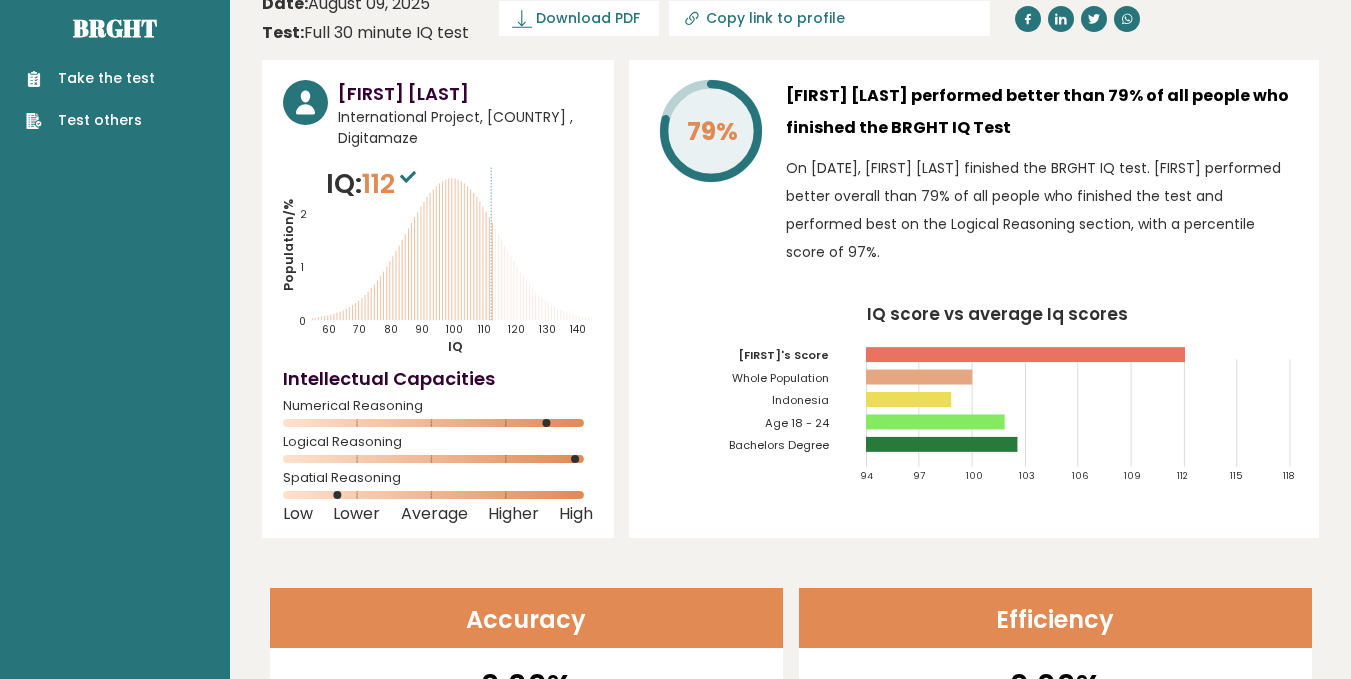 scroll, scrollTop: 0, scrollLeft: 0, axis: both 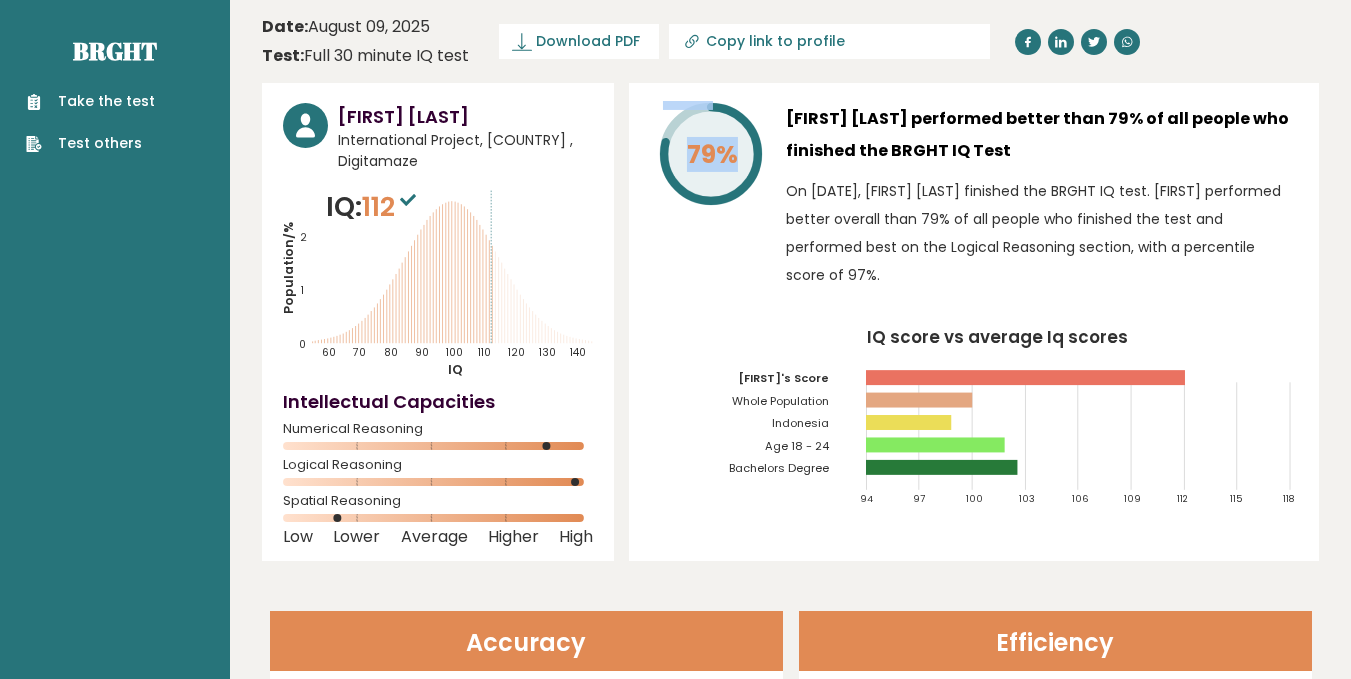 drag, startPoint x: 664, startPoint y: 126, endPoint x: 736, endPoint y: 151, distance: 76.2168 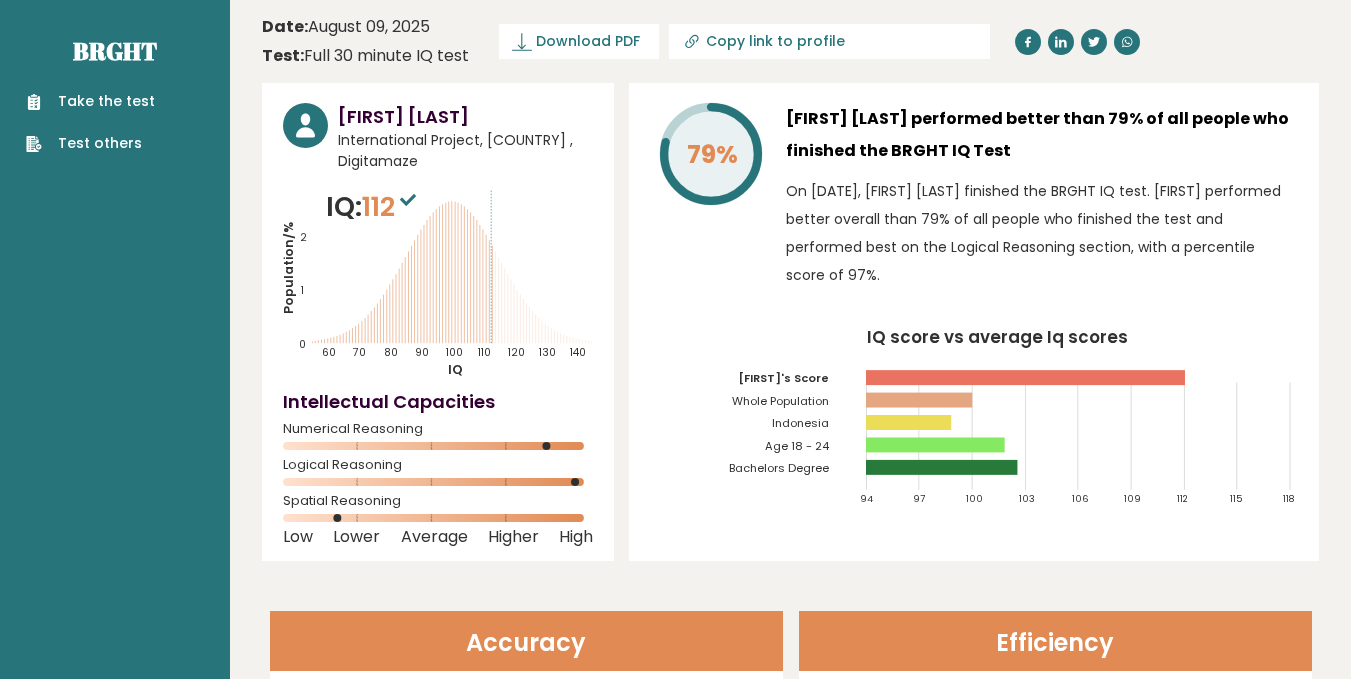 click on "Kusuma Haafiidzh performed better than
79% of all
people who finished the BRGHT IQ Test
On August 09, 2025, Kusuma
Haafiidzh finished the BRGHT IQ test. Kusuma performed better overall than
79% of all people who finished the test and
performed best on the
Logical Reasoning section, with
a percentile score of 97%." at bounding box center (1042, 201) 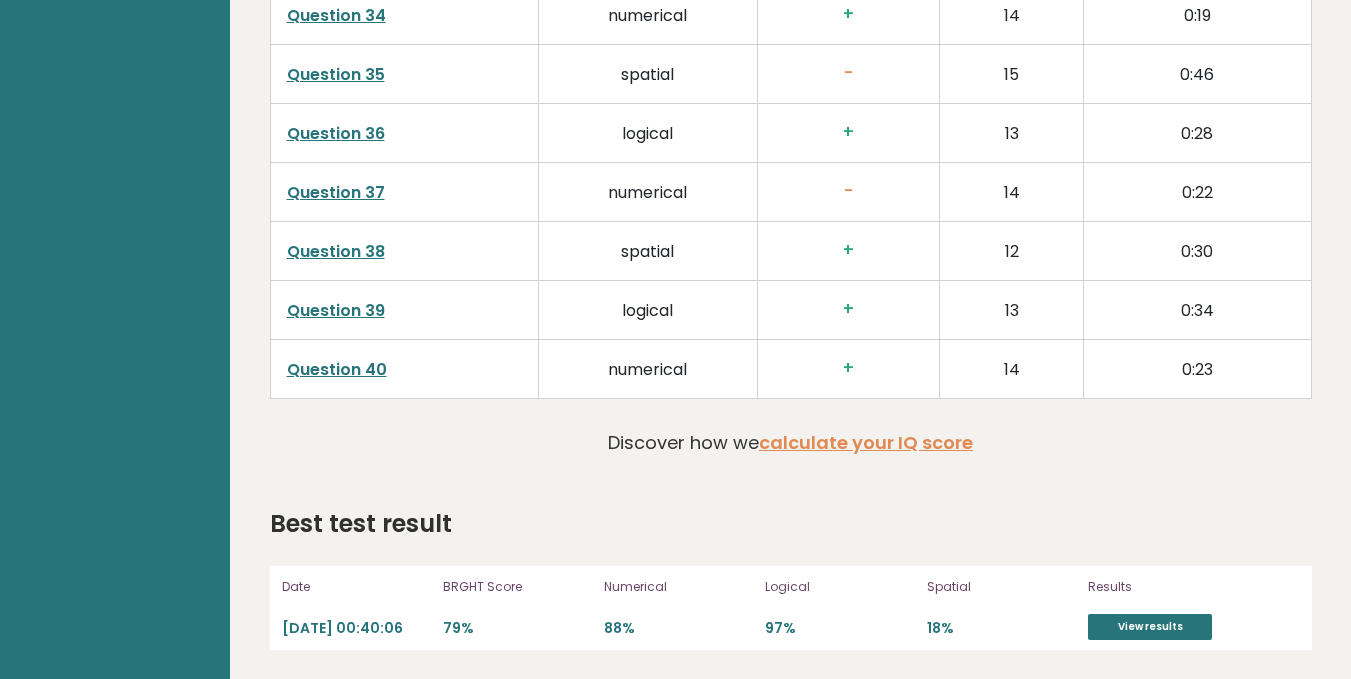 scroll, scrollTop: 4890, scrollLeft: 0, axis: vertical 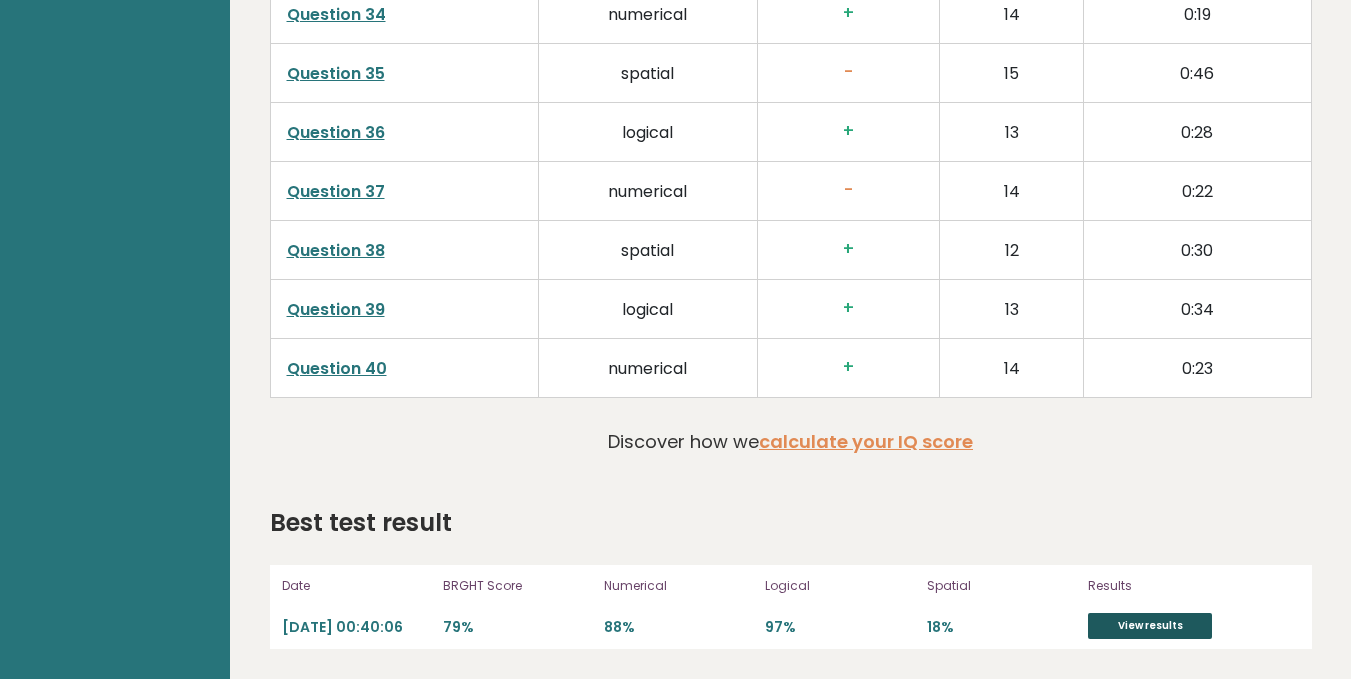 click on "View results" at bounding box center [1150, 626] 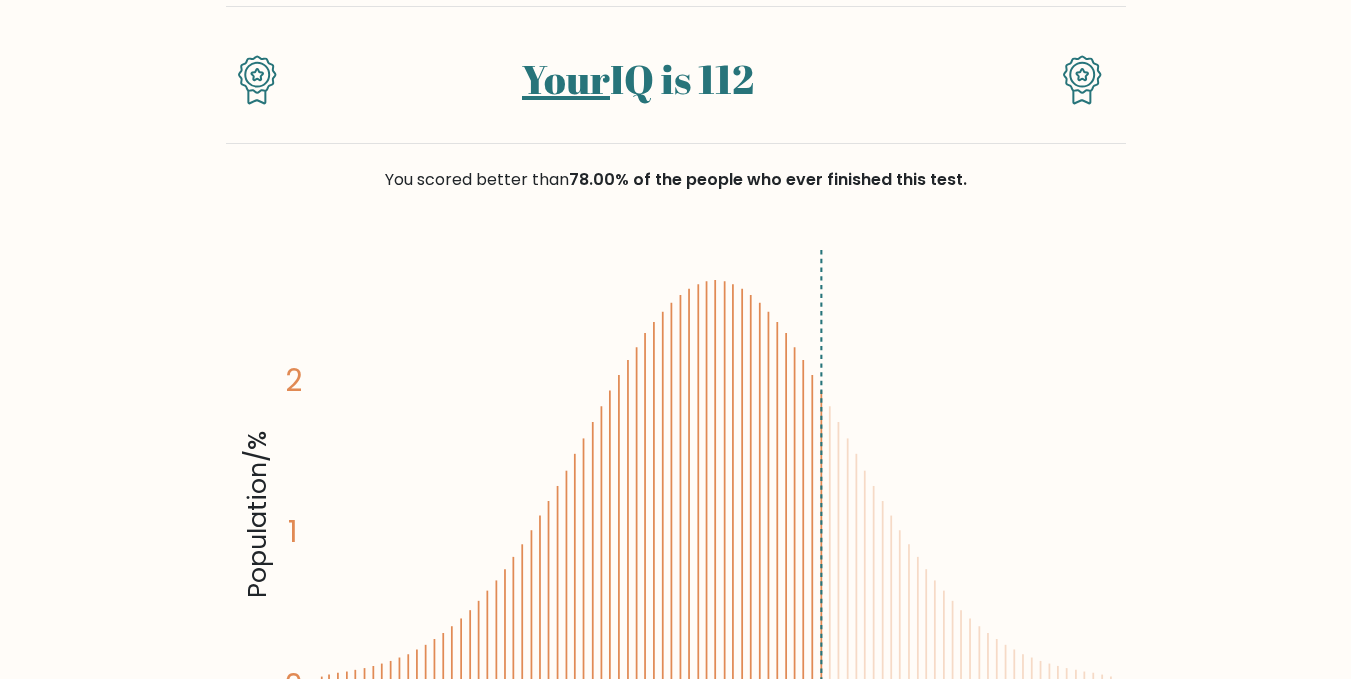 scroll, scrollTop: 0, scrollLeft: 0, axis: both 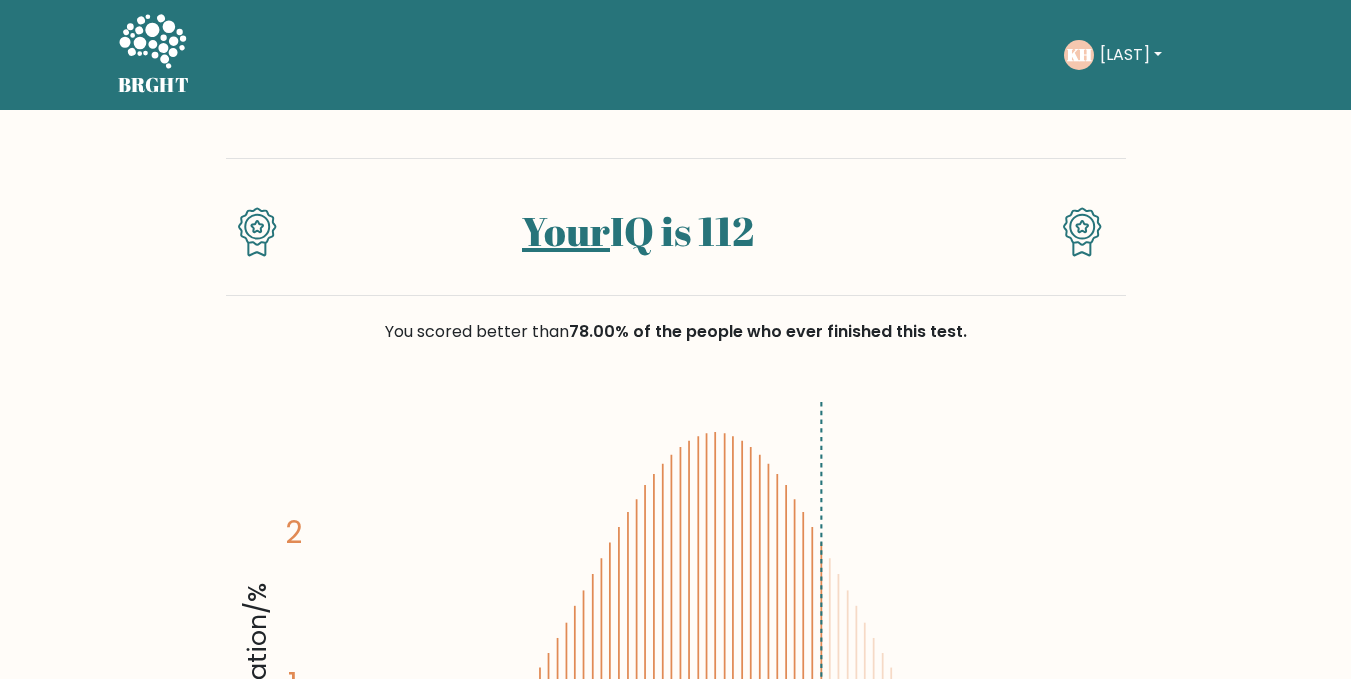 drag, startPoint x: 780, startPoint y: 231, endPoint x: 511, endPoint y: 235, distance: 269.02972 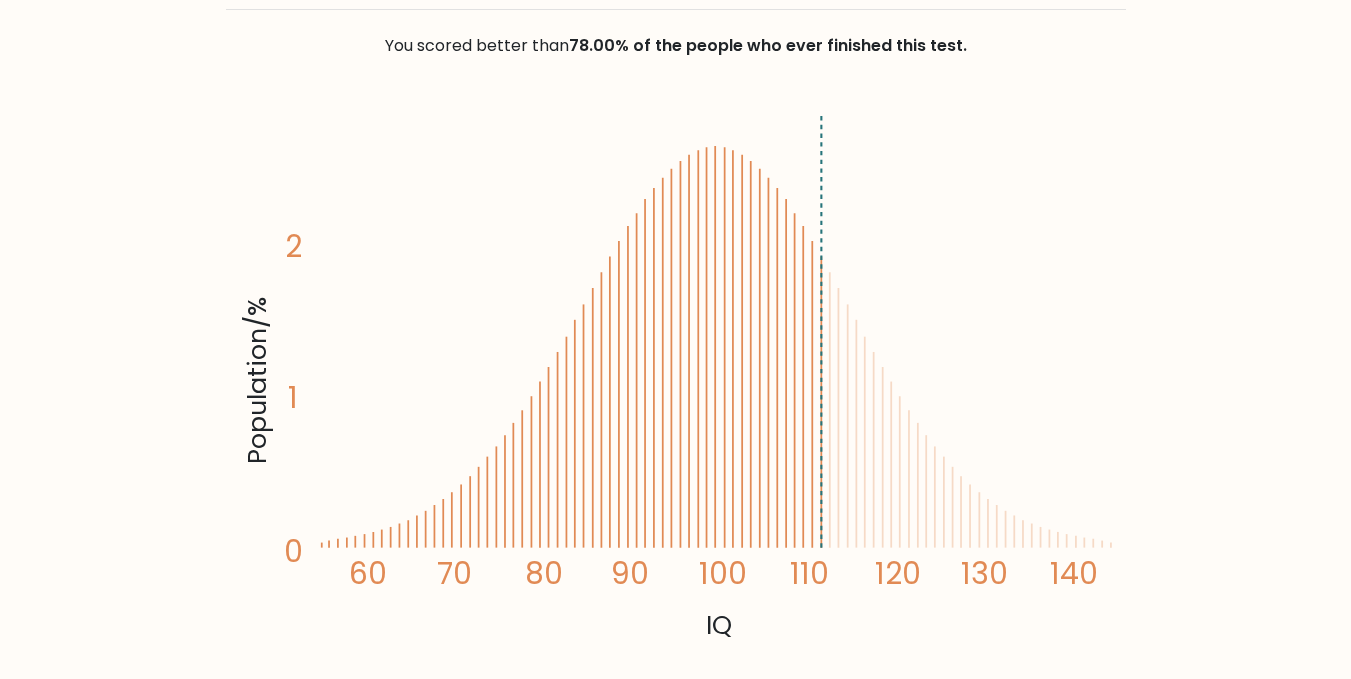 scroll, scrollTop: 76, scrollLeft: 0, axis: vertical 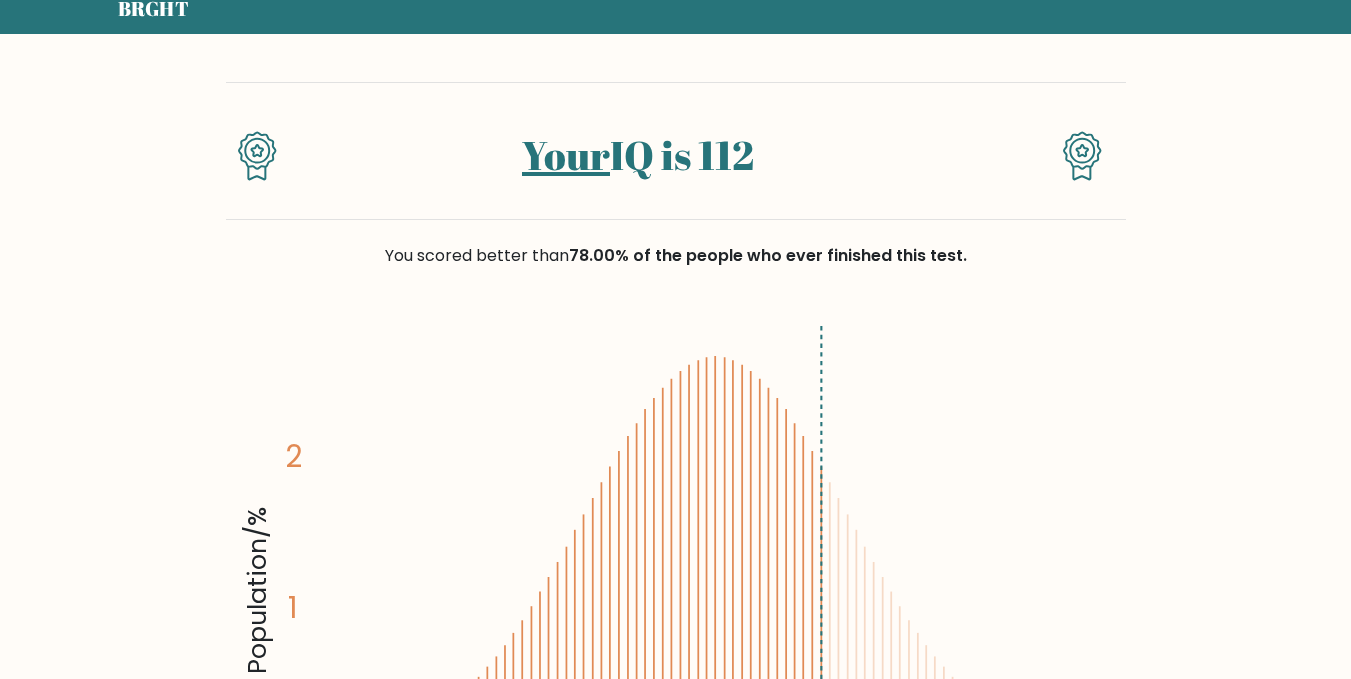 click on "You scored better than  78.00% of
the people who ever finished this test." at bounding box center (676, 268) 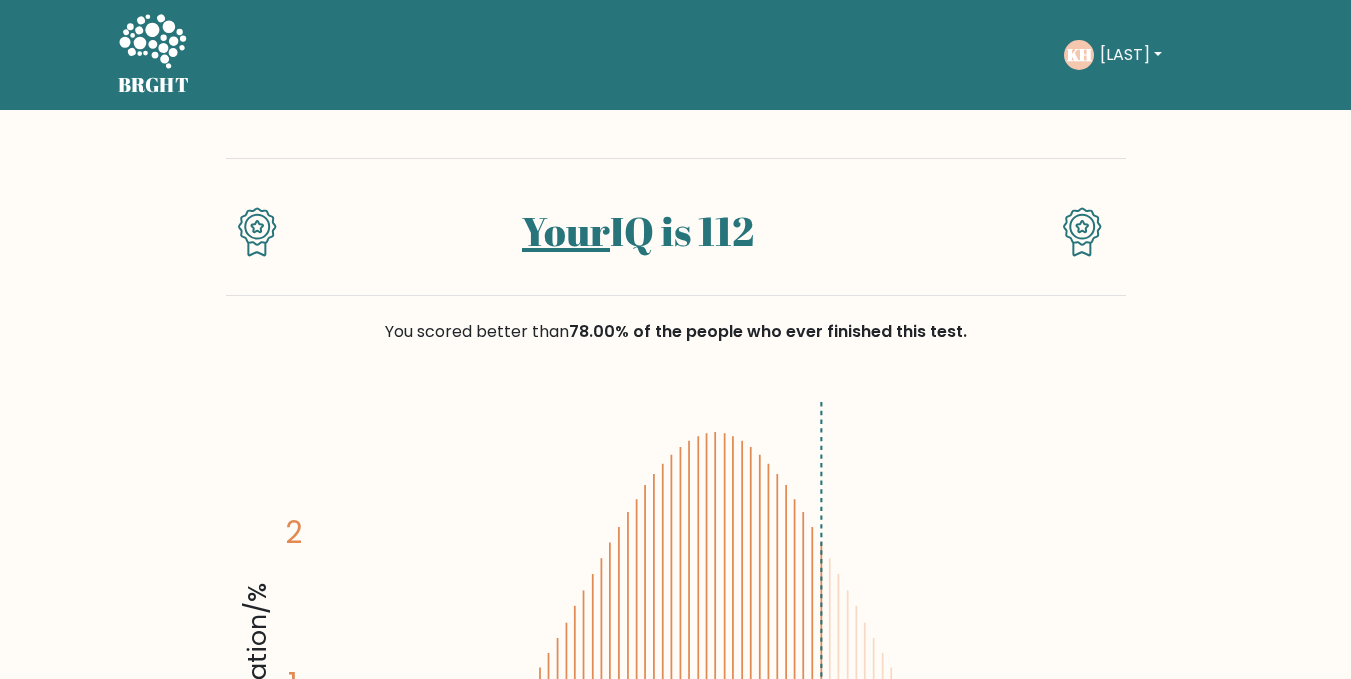 click on "[LAST]" at bounding box center [1131, 55] 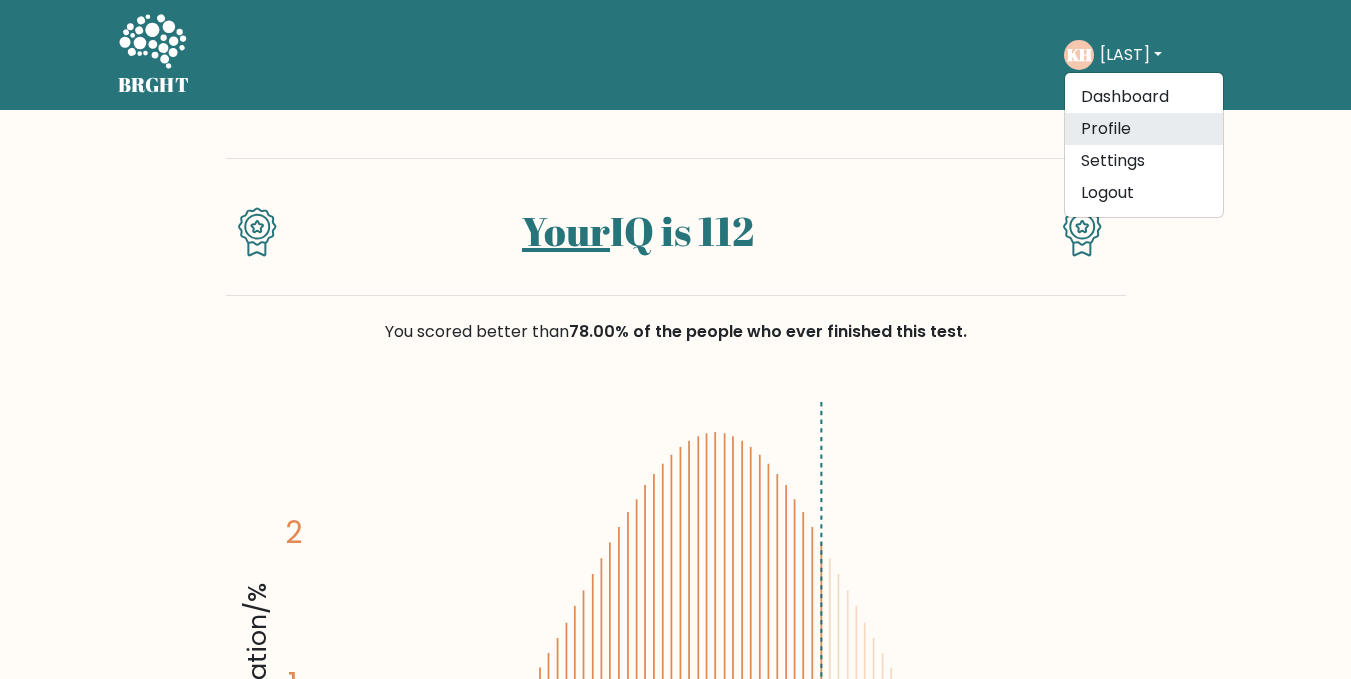 click on "Profile" at bounding box center [1144, 129] 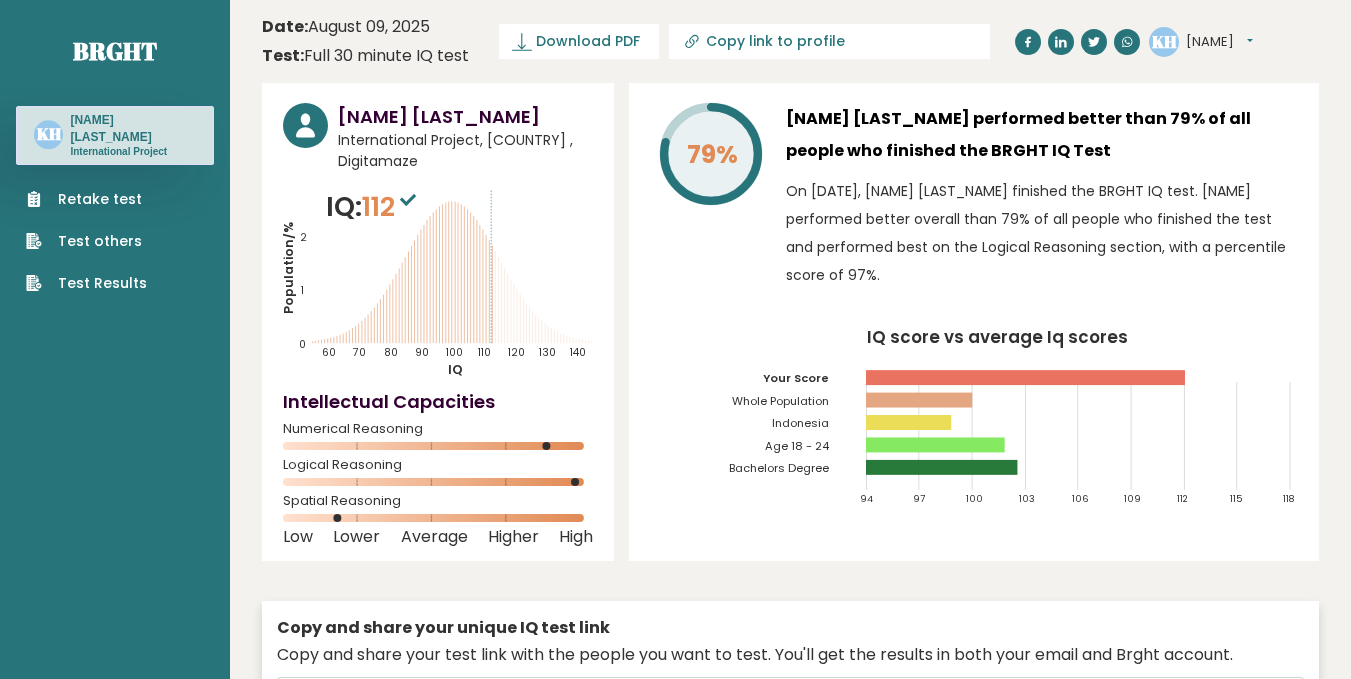 scroll, scrollTop: 0, scrollLeft: 0, axis: both 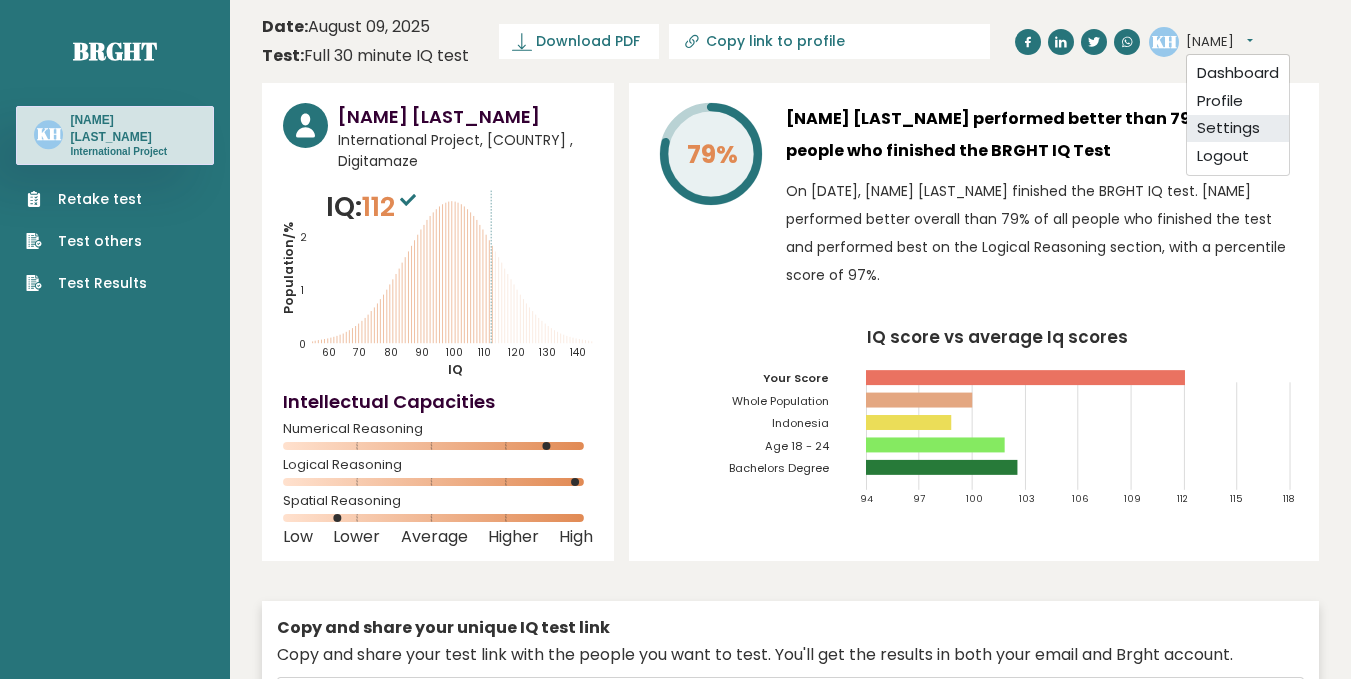 click on "Settings" at bounding box center (1238, 129) 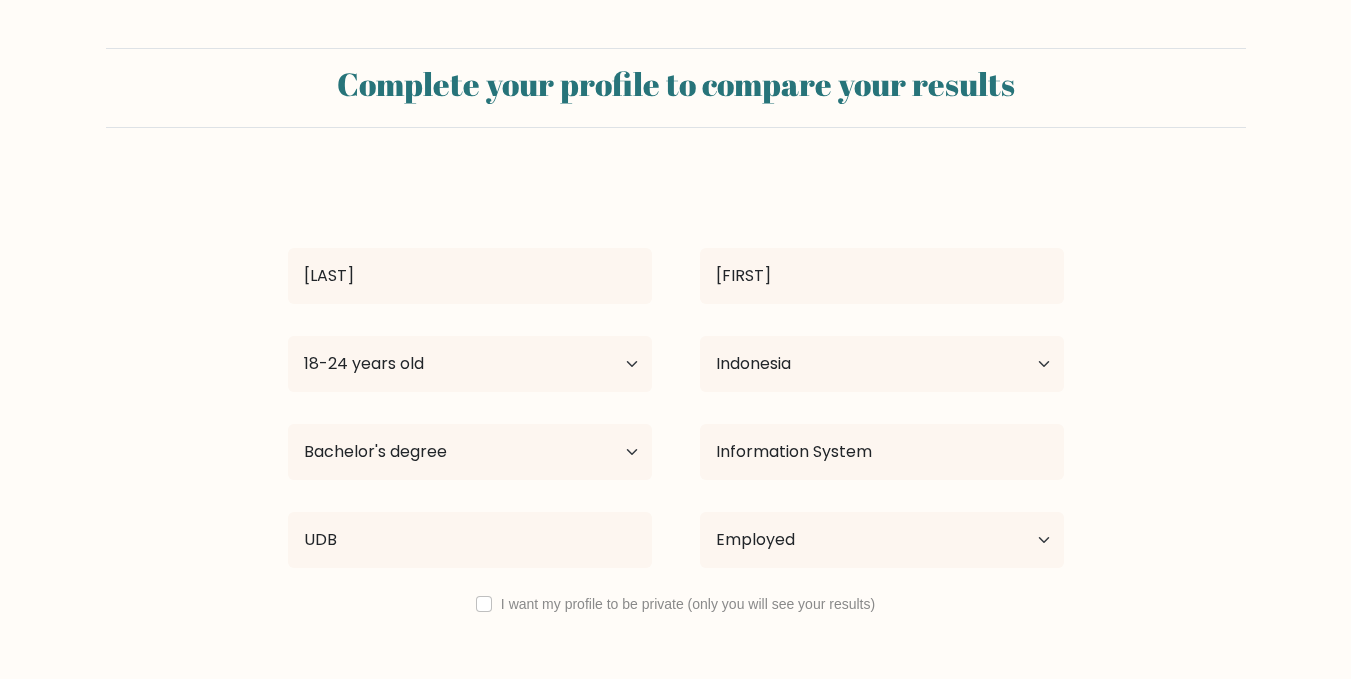 select on "18_24" 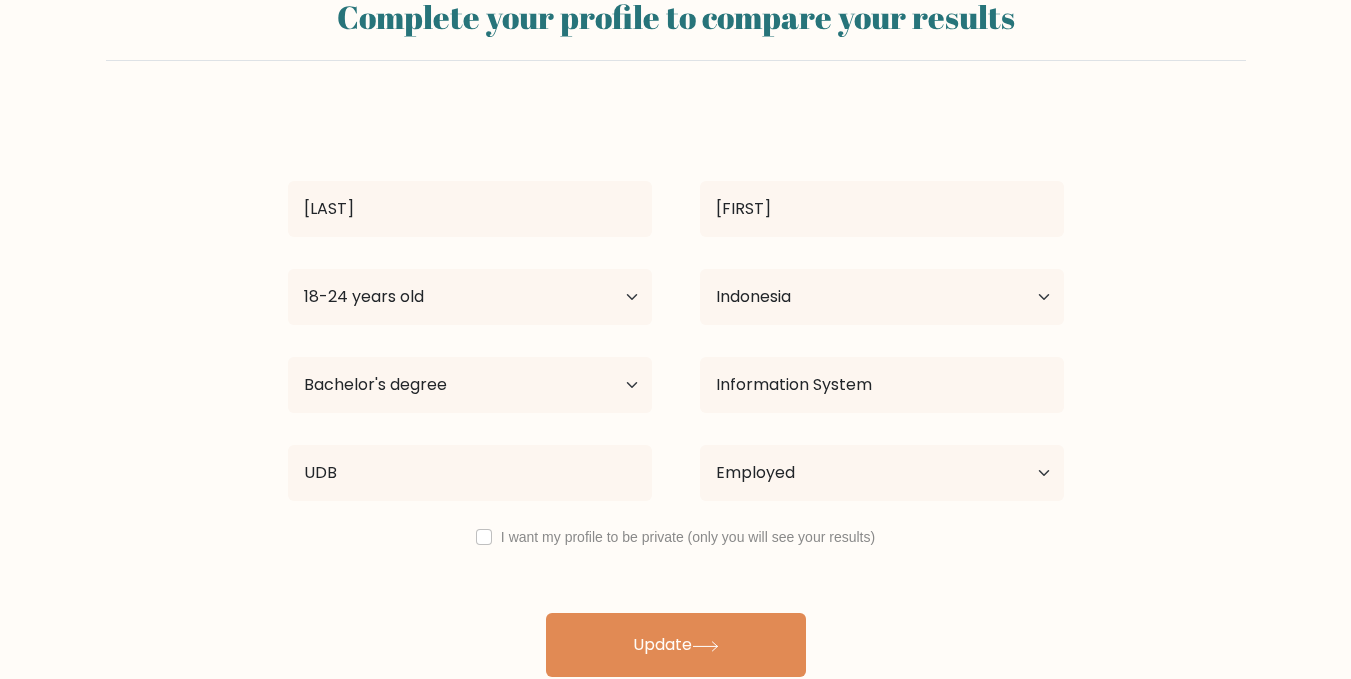 scroll, scrollTop: 0, scrollLeft: 0, axis: both 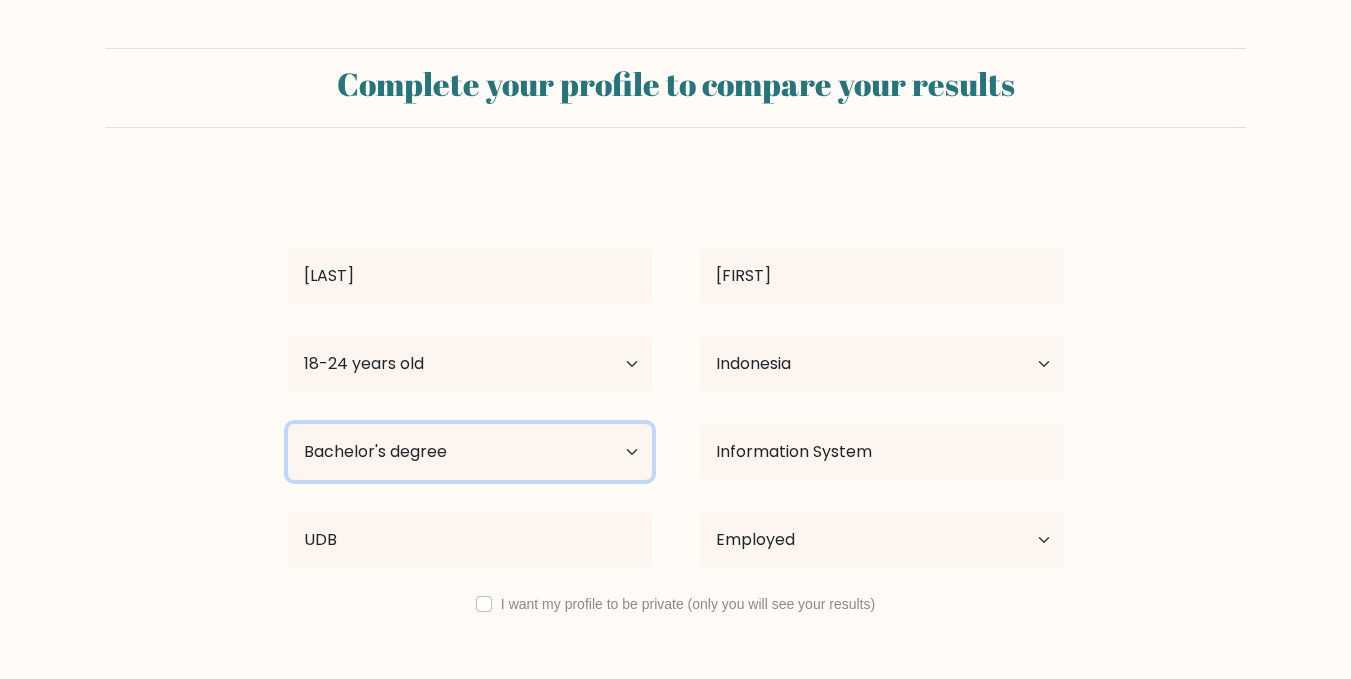 click on "Highest education level
No schooling
Primary
Lower Secondary
Upper Secondary
Occupation Specific
Bachelor's degree
Master's degree
Doctoral degree" at bounding box center (470, 452) 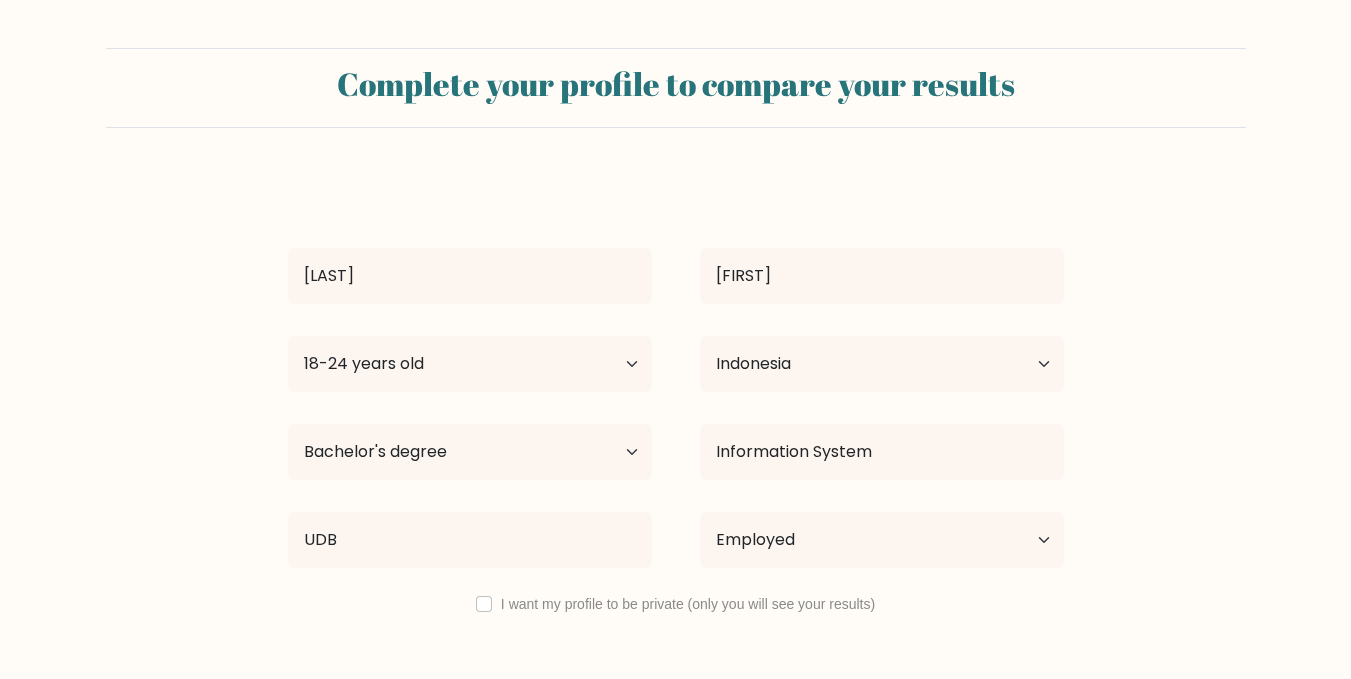 click on "[LAST]
[FIRST]
Age
Under 18 years old
18-24 years old
25-34 years old
35-44 years old
45-54 years old
55-64 years old
65 years old and above
Country
Afghanistan
Albania
Algeria
American Samoa
Andorra
Angola
Anguilla
Antarctica
Antigua and Barbuda
Argentina
Armenia
Aruba
Australia
Austria
Azerbaijan
Bahamas
Bahrain
Bangladesh
Barbados
Belarus
Belgium
Belize
Benin
Bermuda
Bhutan" at bounding box center (676, 460) 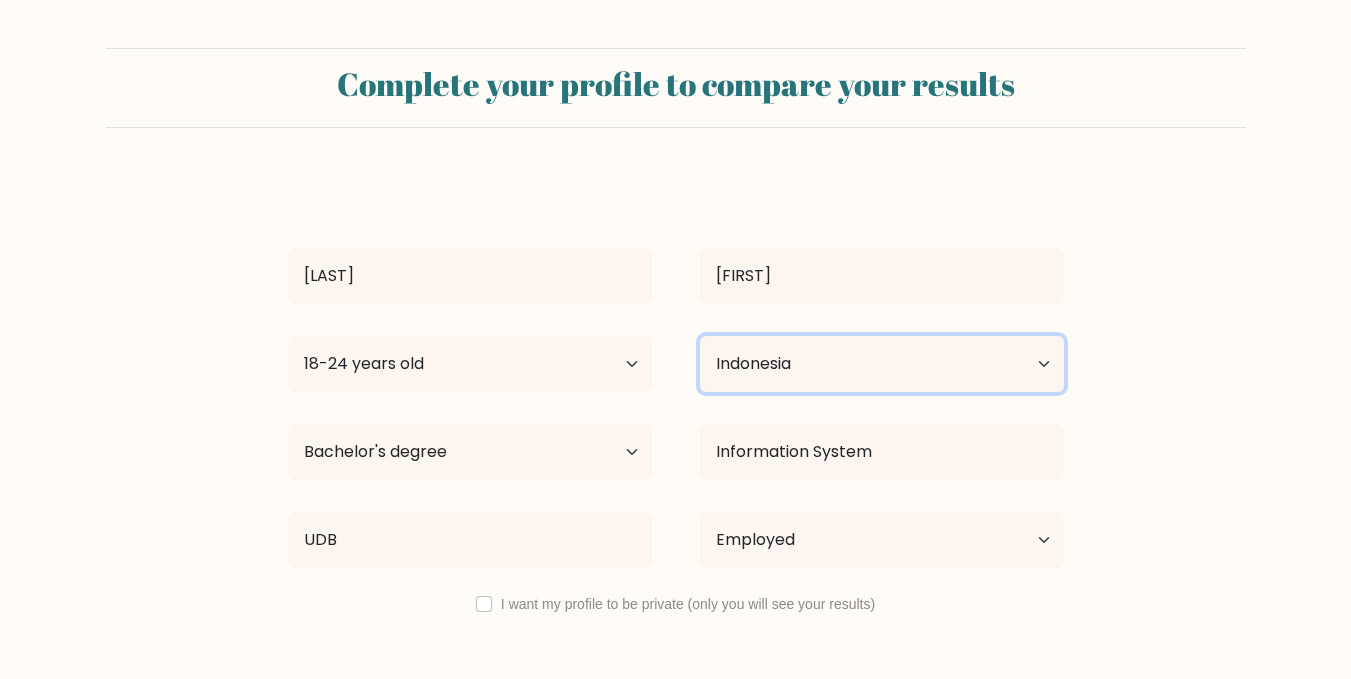click on "Country
Afghanistan
Albania
Algeria
American Samoa
Andorra
Angola
Anguilla
Antarctica
Antigua and Barbuda
Argentina
Armenia
Aruba
Australia
Austria
Azerbaijan
Bahamas
Bahrain
Bangladesh
Barbados
Belarus
Belgium
Belize
Benin
Bermuda
Bhutan
Bolivia
Bonaire, Sint Eustatius and Saba
Bosnia and Herzegovina
Botswana
Bouvet Island
Brazil
British Indian Ocean Territory
Brunei
Bulgaria
Burkina Faso
Burundi
Cabo Verde
Cambodia
Cameroon
Canada
Cayman Islands
Central African Republic
Chad
Chile
China
Christmas Island
Cocos (Keeling) Islands
Colombia
Comoros
Congo
Congo (the Democratic Republic of the)
Cook Islands
Costa Rica
Côte d'Ivoire
Croatia
Cuba" at bounding box center (882, 364) 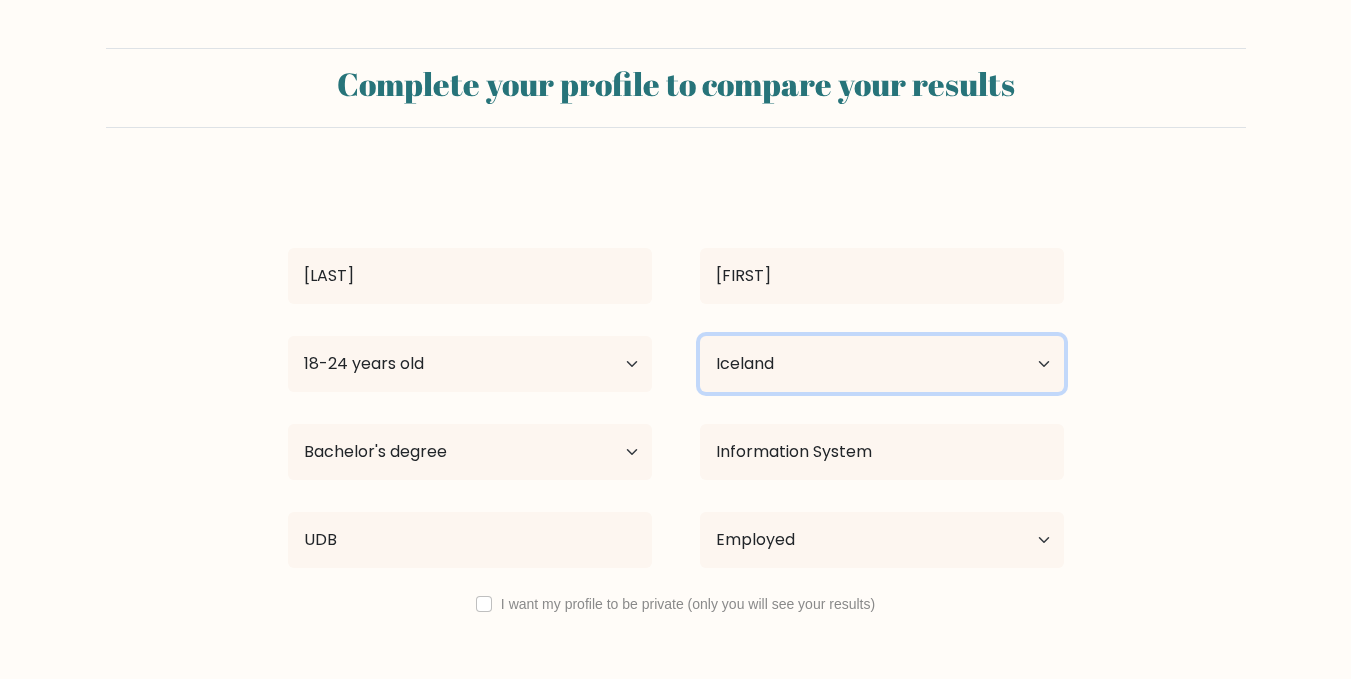 click on "Country
Afghanistan
Albania
Algeria
American Samoa
Andorra
Angola
Anguilla
Antarctica
Antigua and Barbuda
Argentina
Armenia
Aruba
Australia
Austria
Azerbaijan
Bahamas
Bahrain
Bangladesh
Barbados
Belarus
Belgium
Belize
Benin
Bermuda
Bhutan
Bolivia
Bonaire, Sint Eustatius and Saba
Bosnia and Herzegovina
Botswana
Bouvet Island
Brazil
British Indian Ocean Territory
Brunei
Bulgaria
Burkina Faso
Burundi
Cabo Verde
Cambodia
Cameroon
Canada
Cayman Islands
Central African Republic
Chad
Chile
China
Christmas Island
Cocos (Keeling) Islands
Colombia
Comoros
Congo
Congo (the Democratic Republic of the)
Cook Islands
Costa Rica
Côte d'Ivoire
Croatia
Cuba" at bounding box center [882, 364] 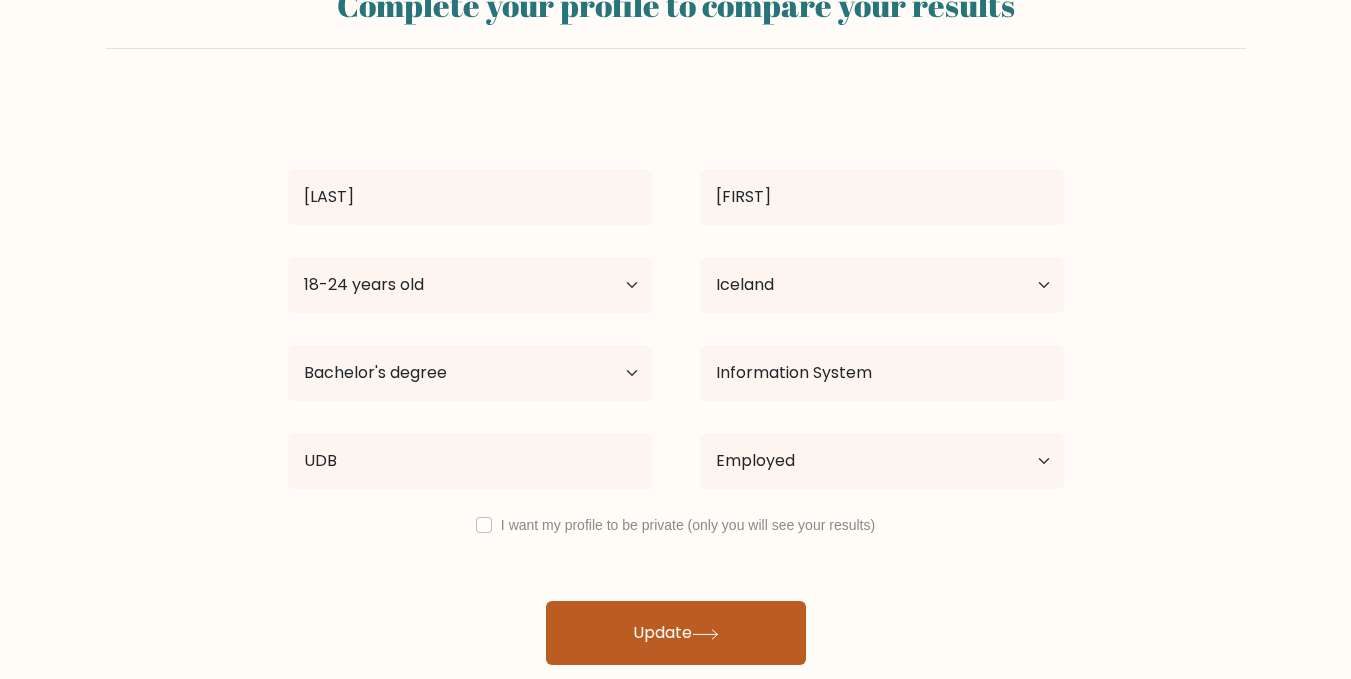 click on "Update" at bounding box center (676, 633) 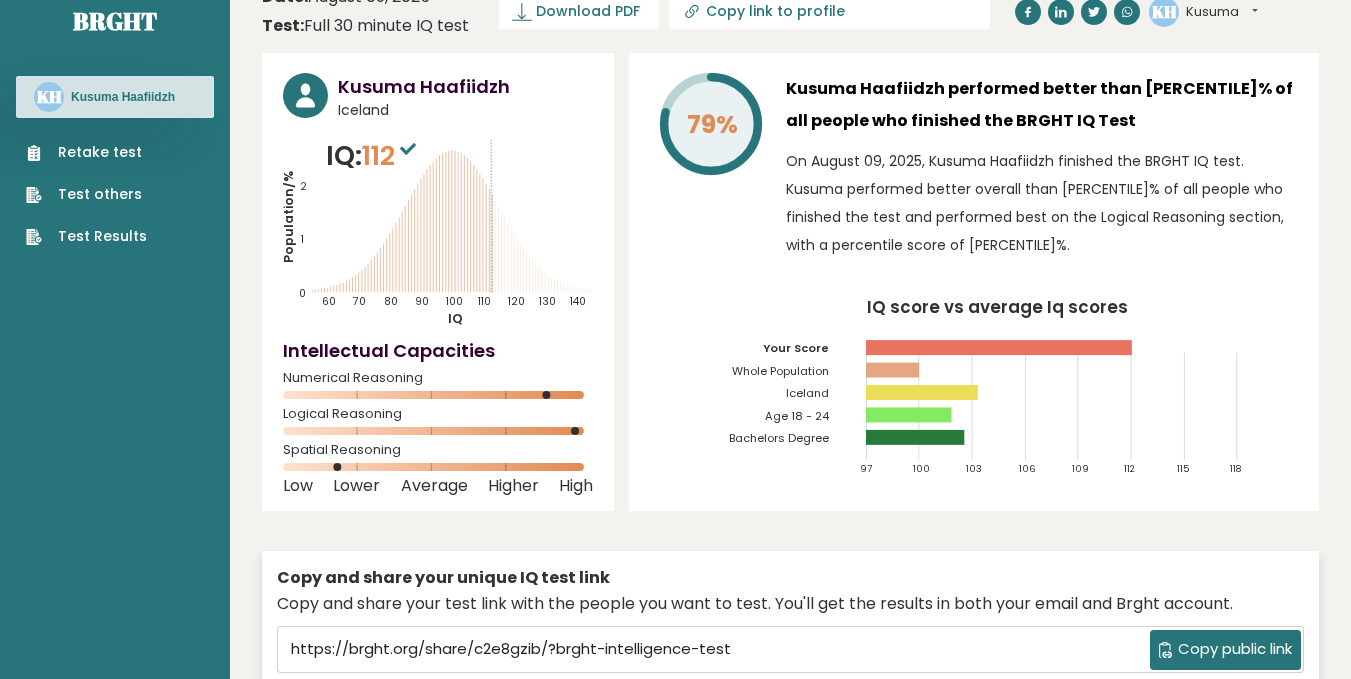 scroll, scrollTop: 0, scrollLeft: 0, axis: both 